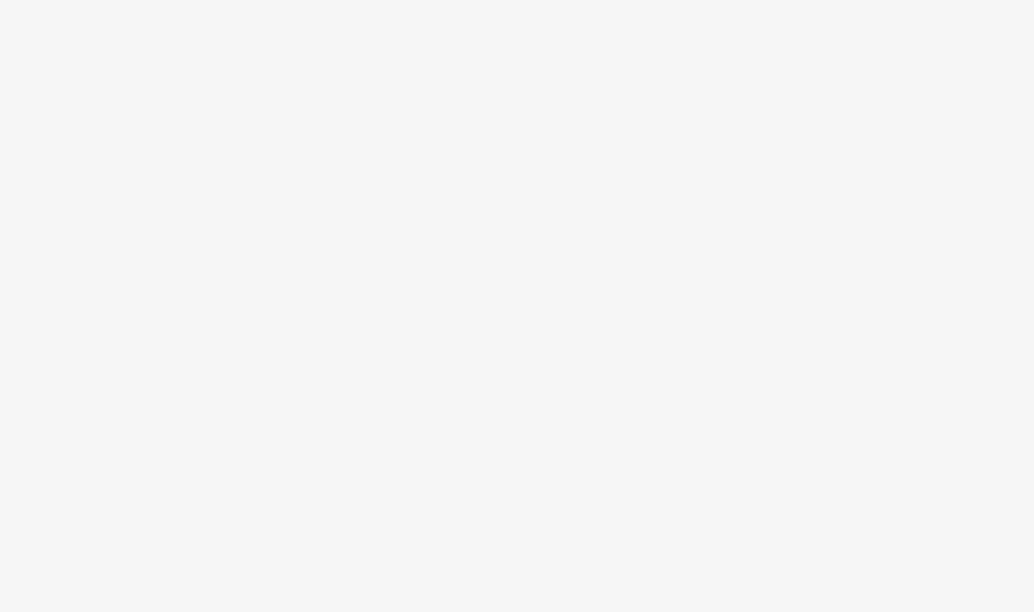 scroll, scrollTop: 0, scrollLeft: 0, axis: both 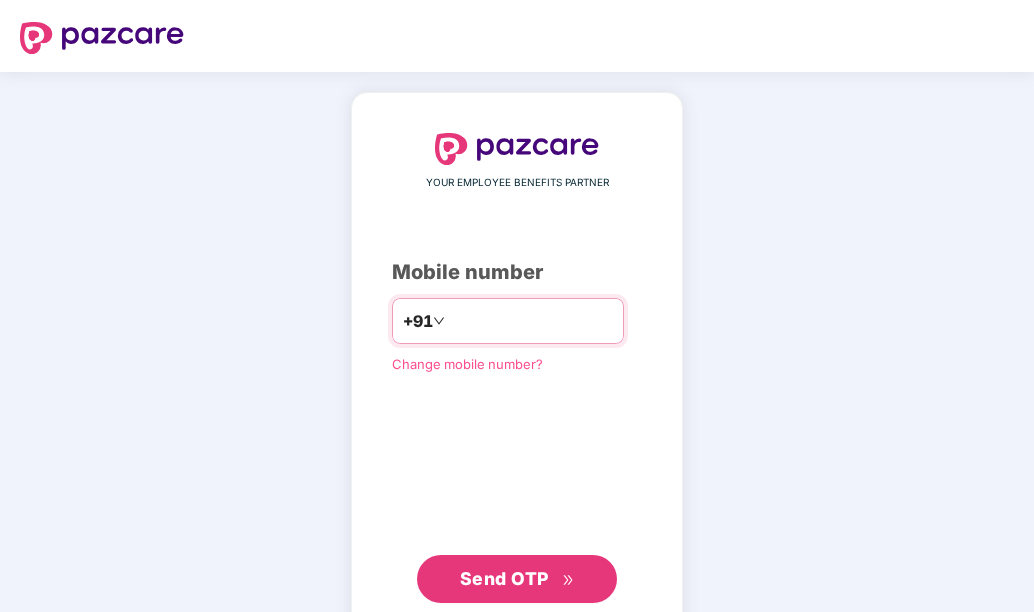 click at bounding box center [531, 321] 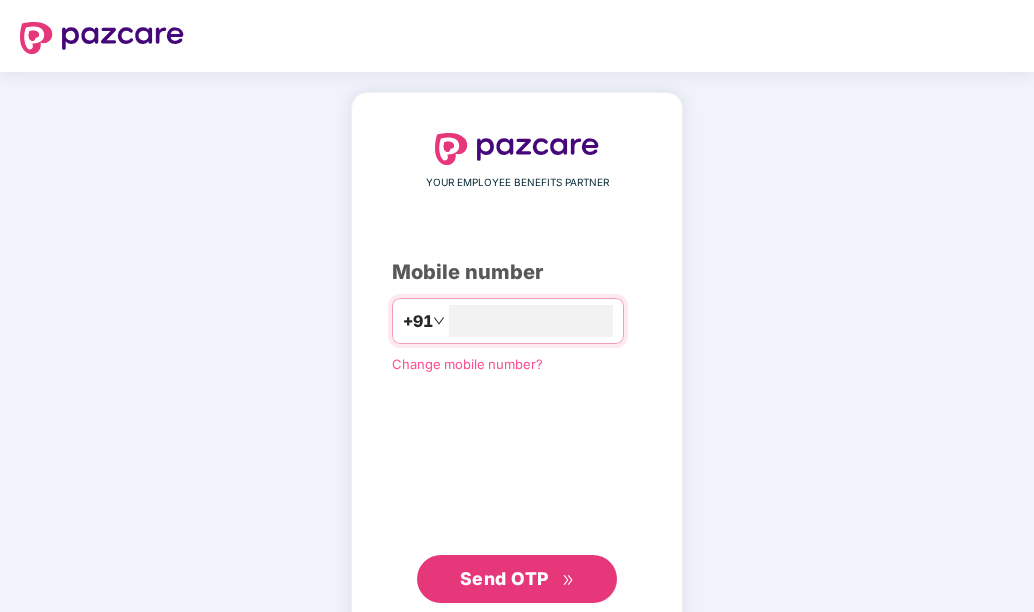 type on "**********" 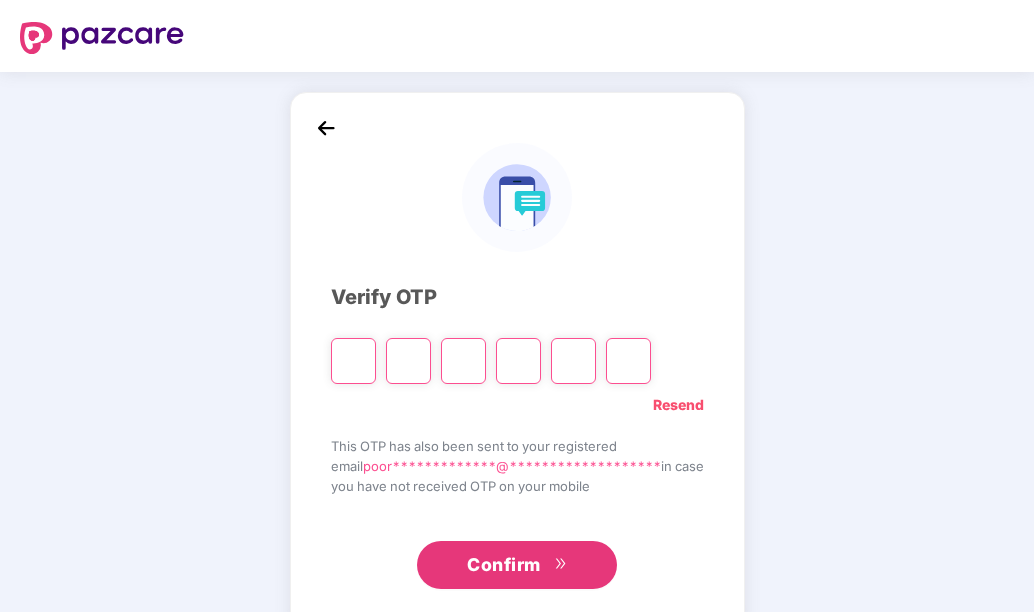 click at bounding box center (353, 361) 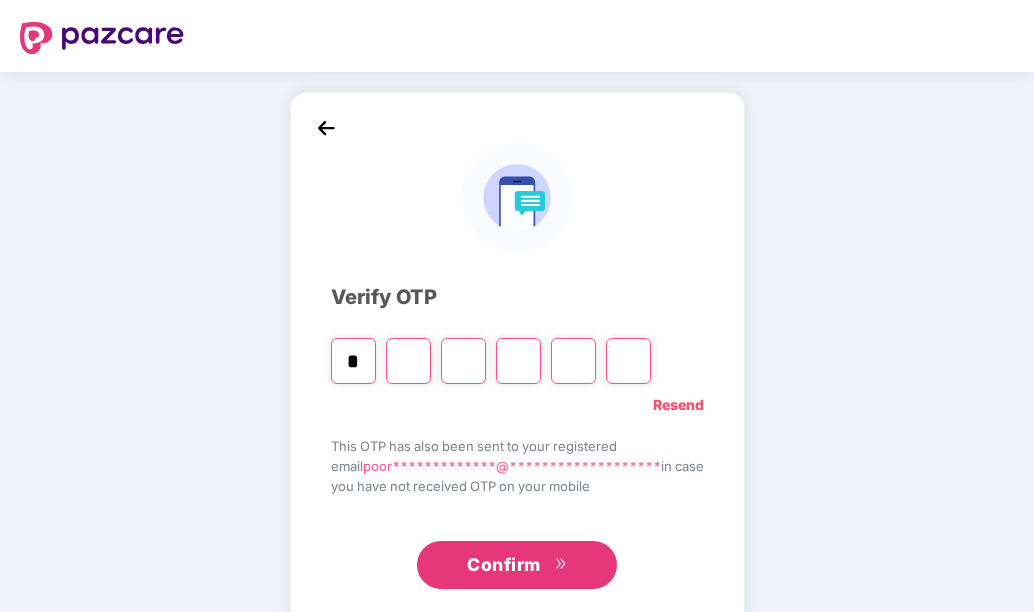 type on "*" 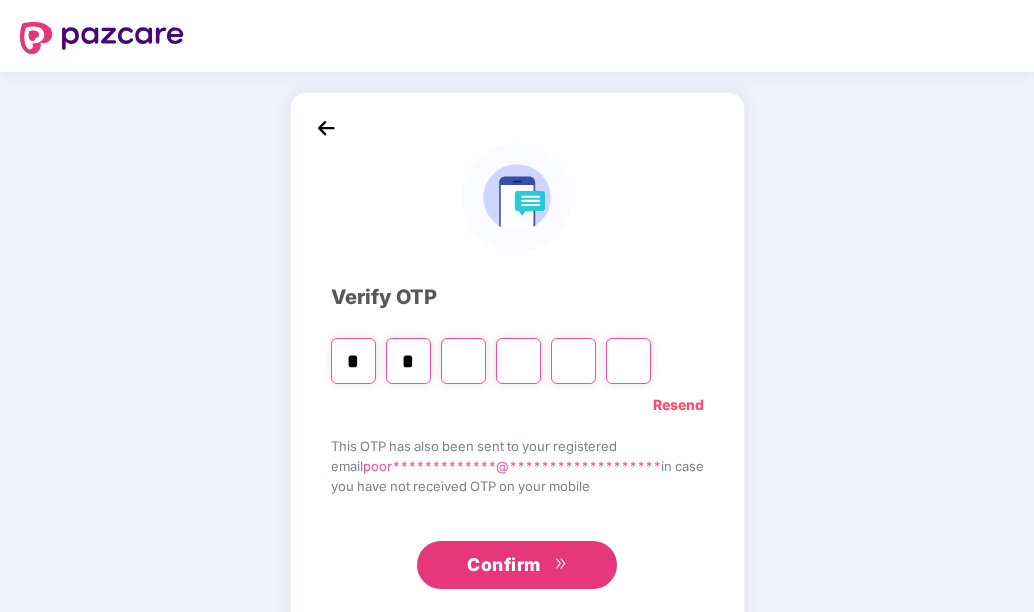 type on "*" 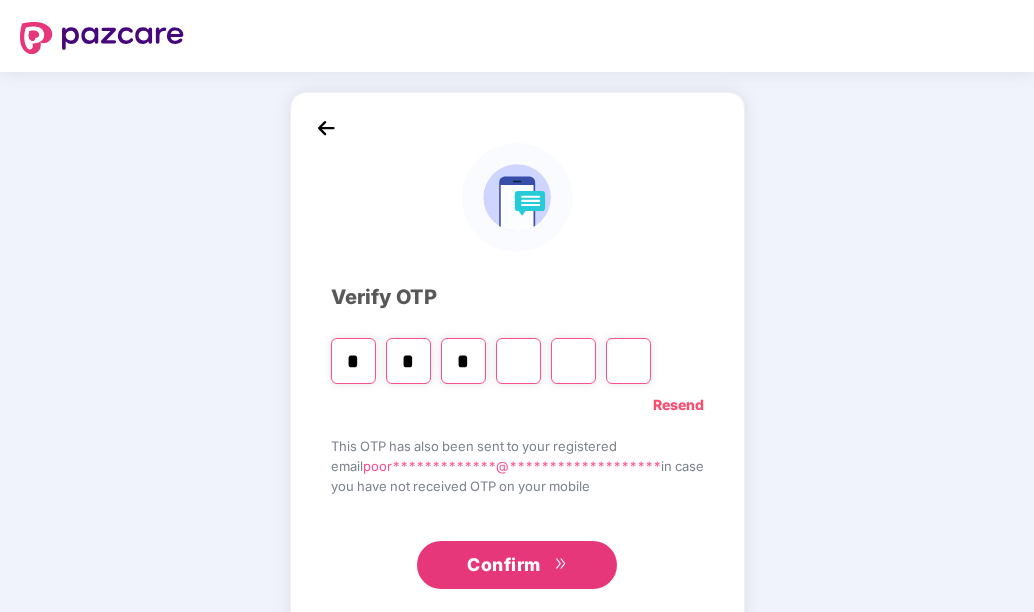 type on "*" 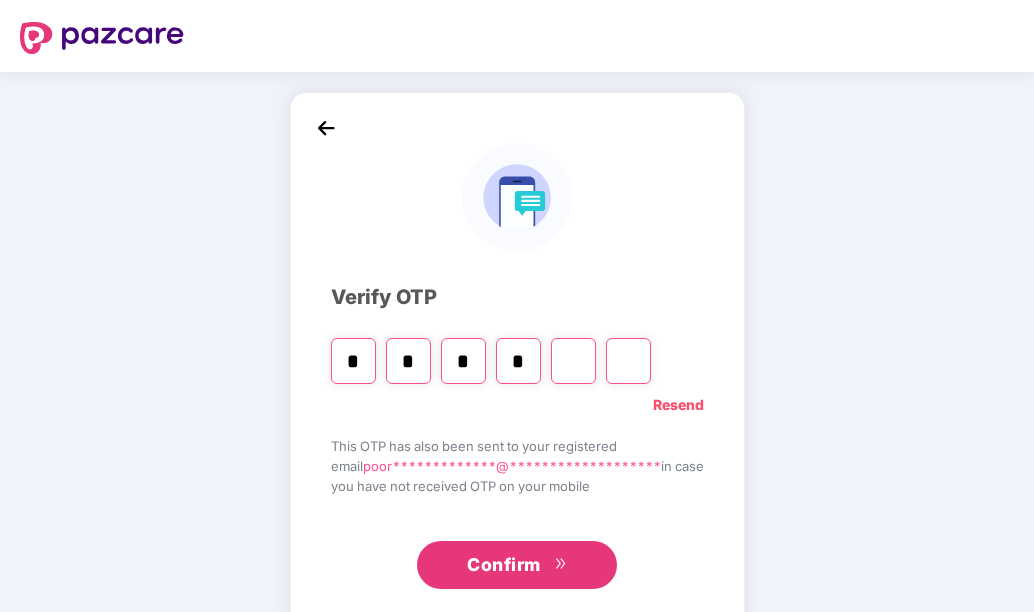 type on "*" 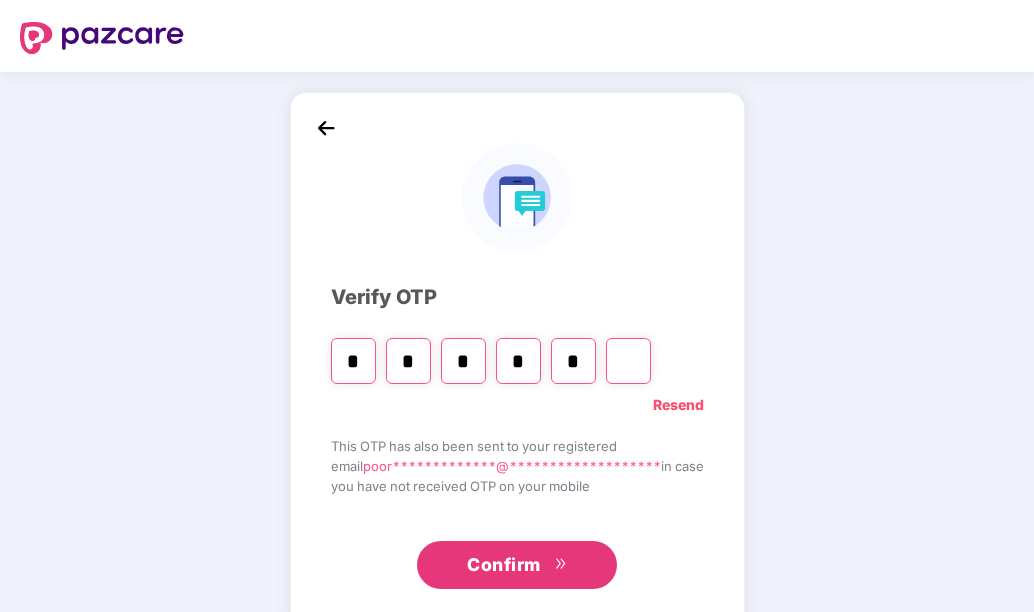 type on "*" 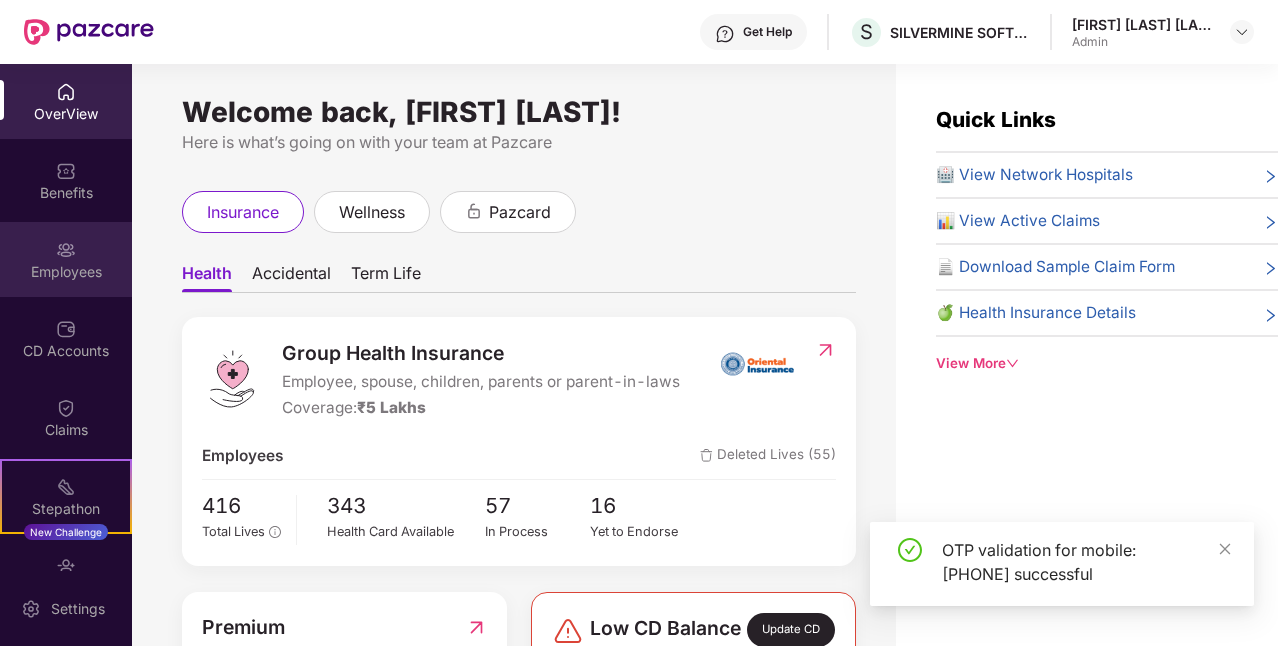 click at bounding box center [66, 250] 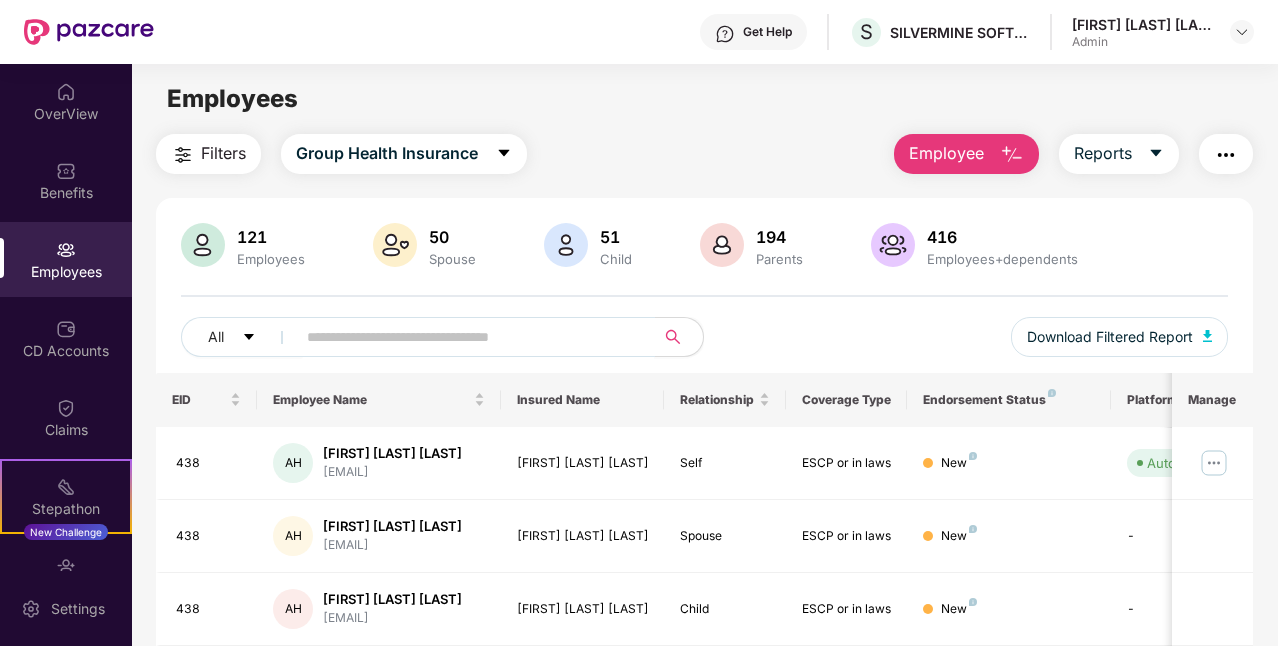 click at bounding box center (467, 337) 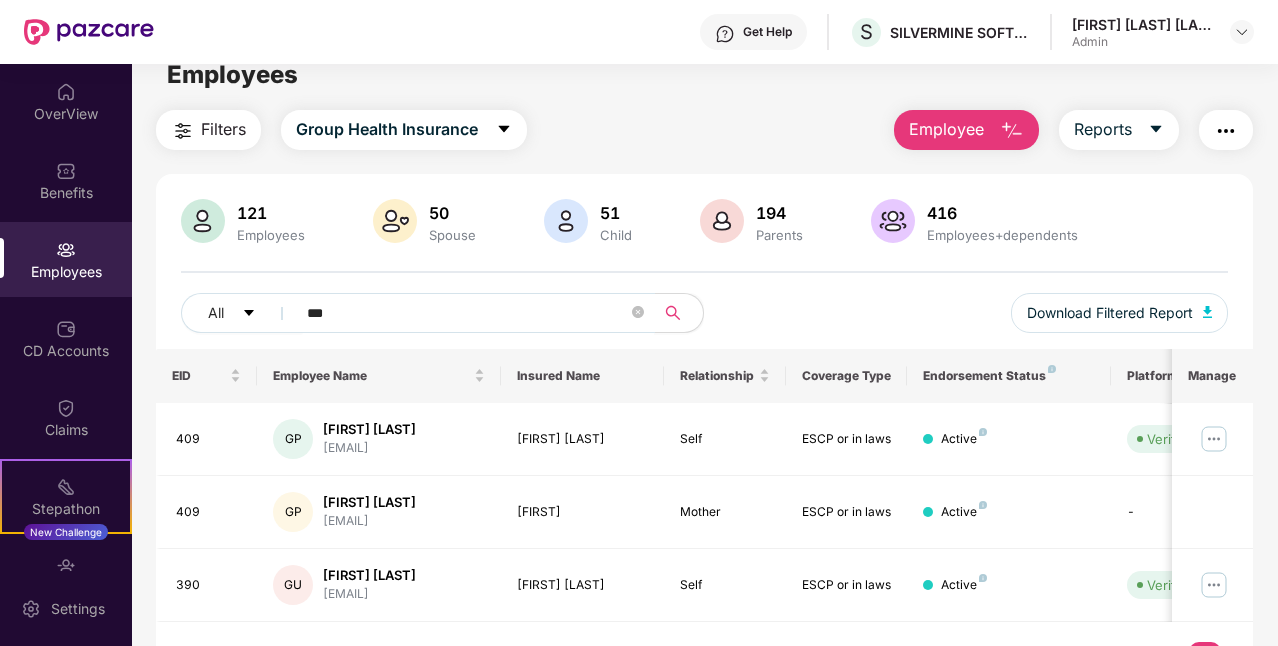 scroll, scrollTop: 0, scrollLeft: 0, axis: both 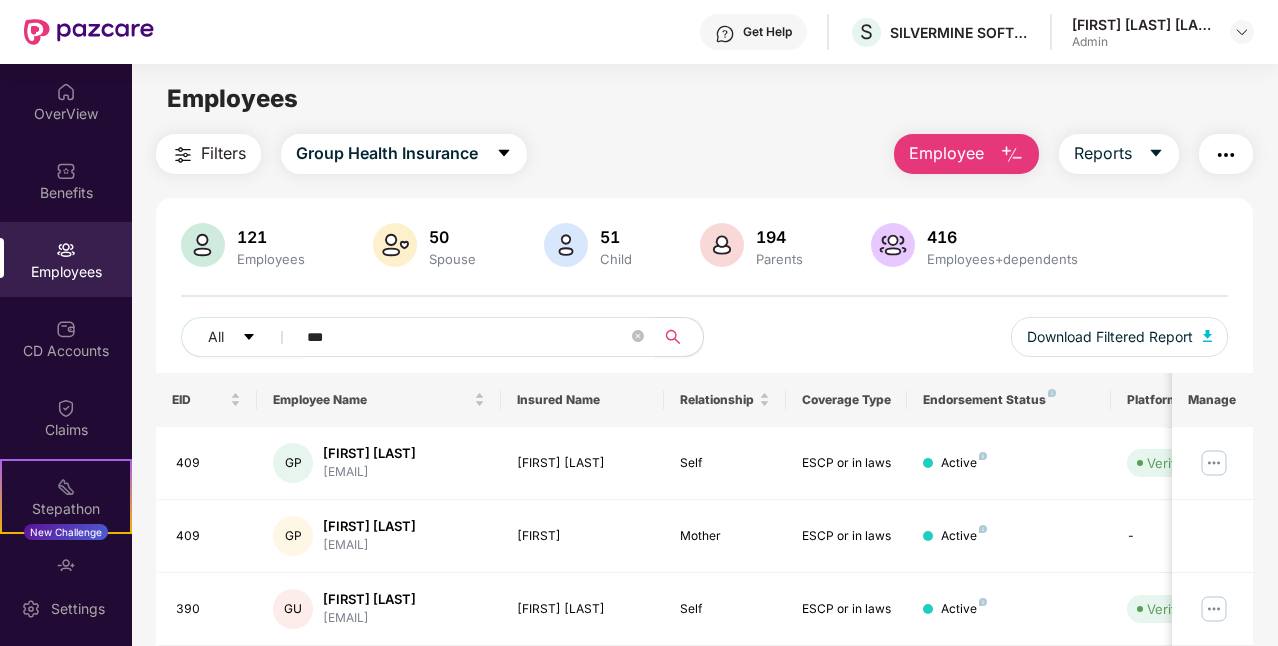type on "***" 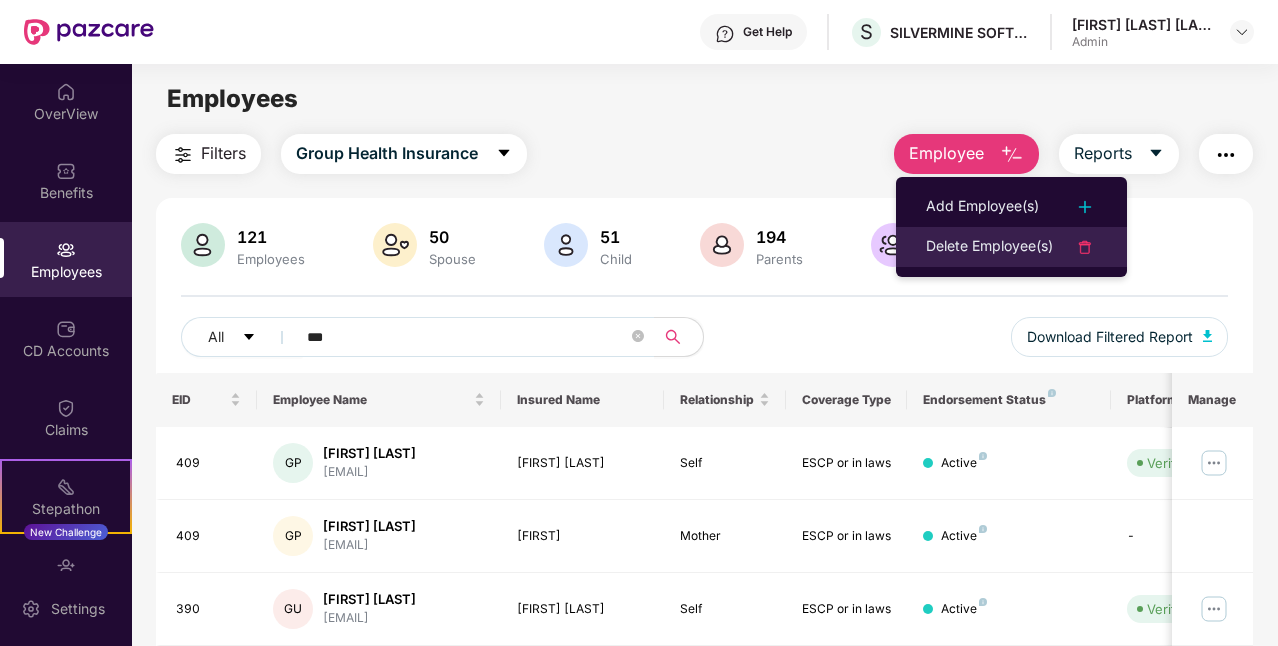 click on "Delete Employee(s)" at bounding box center [989, 247] 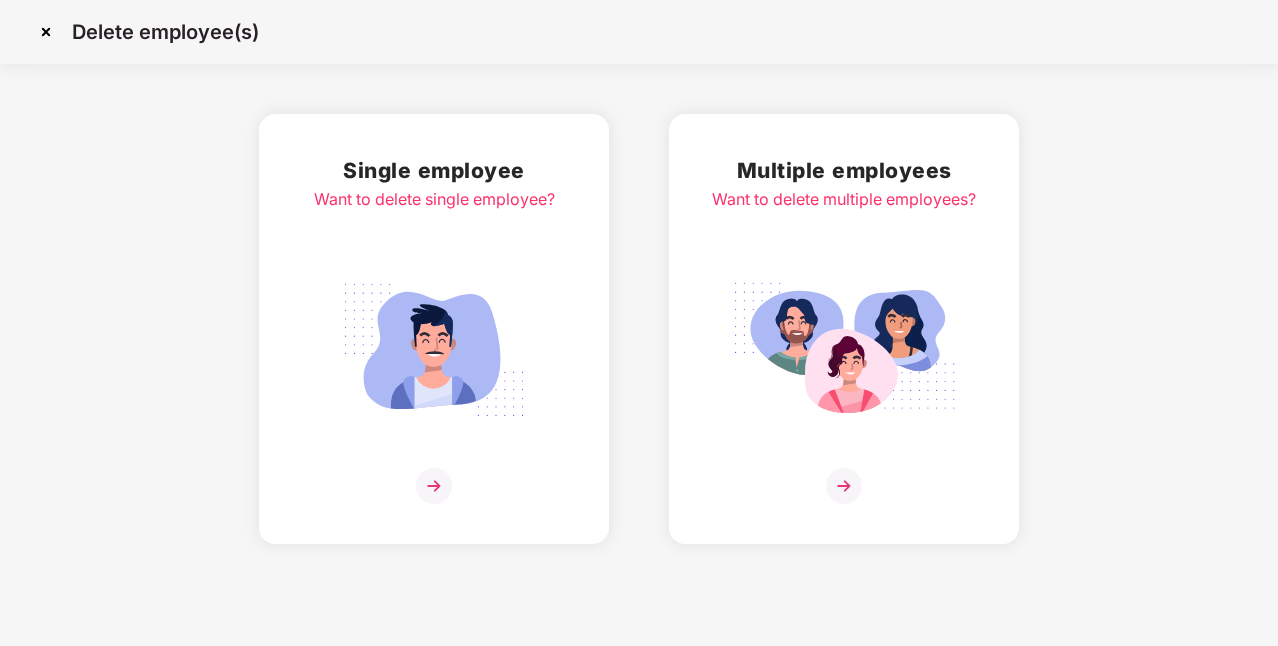 click at bounding box center [434, 486] 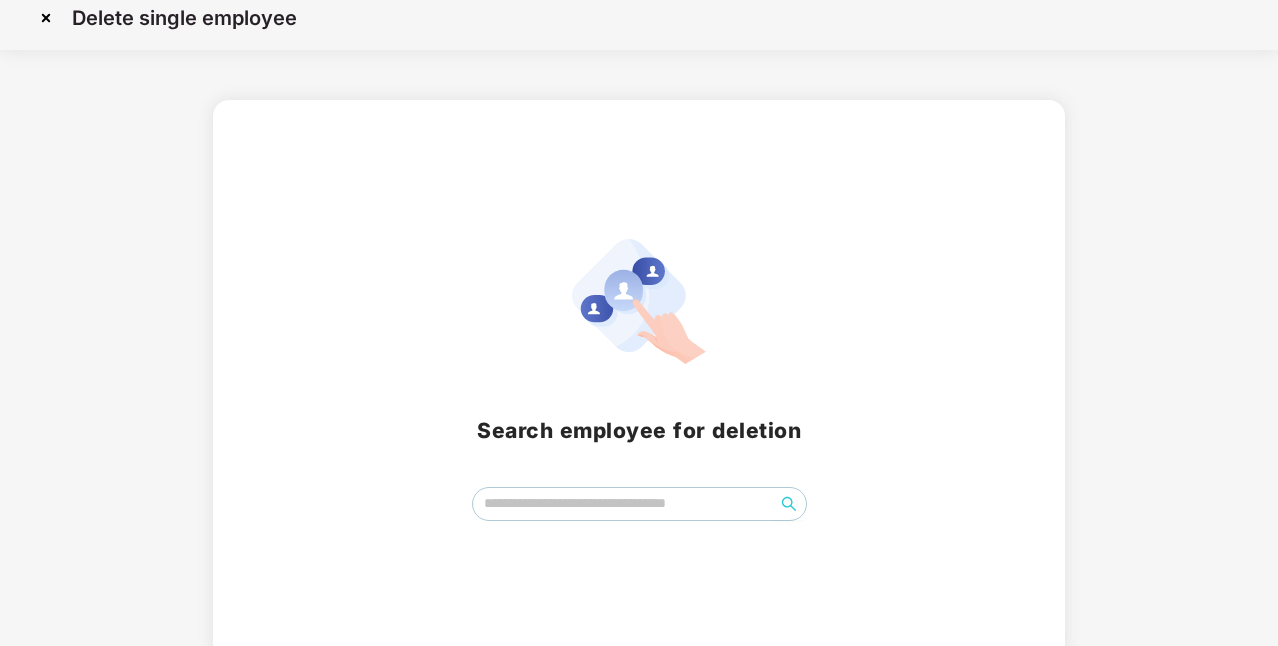 scroll, scrollTop: 28, scrollLeft: 0, axis: vertical 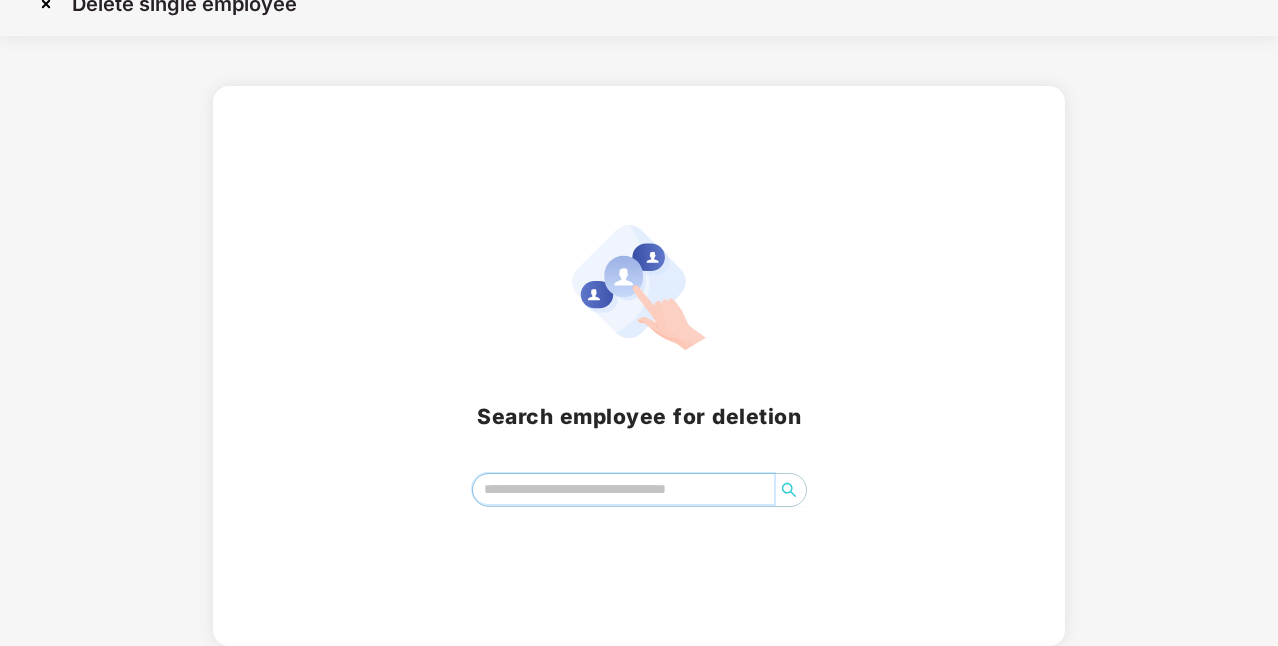 click at bounding box center (623, 489) 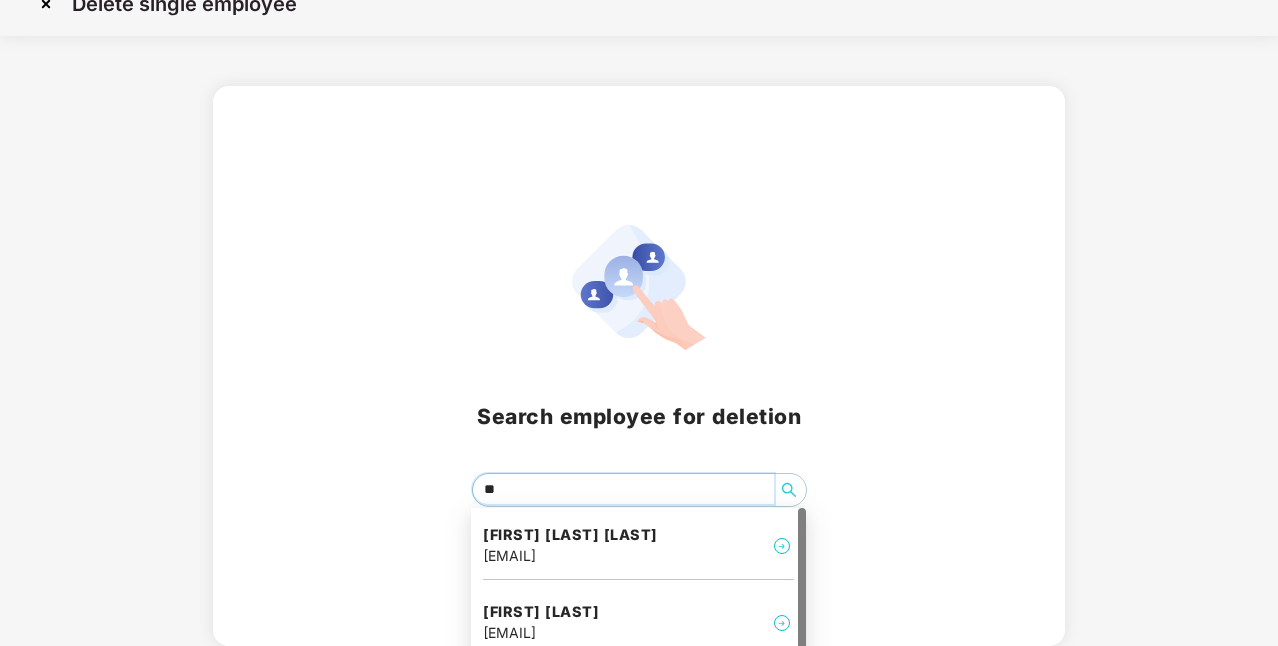 type on "***" 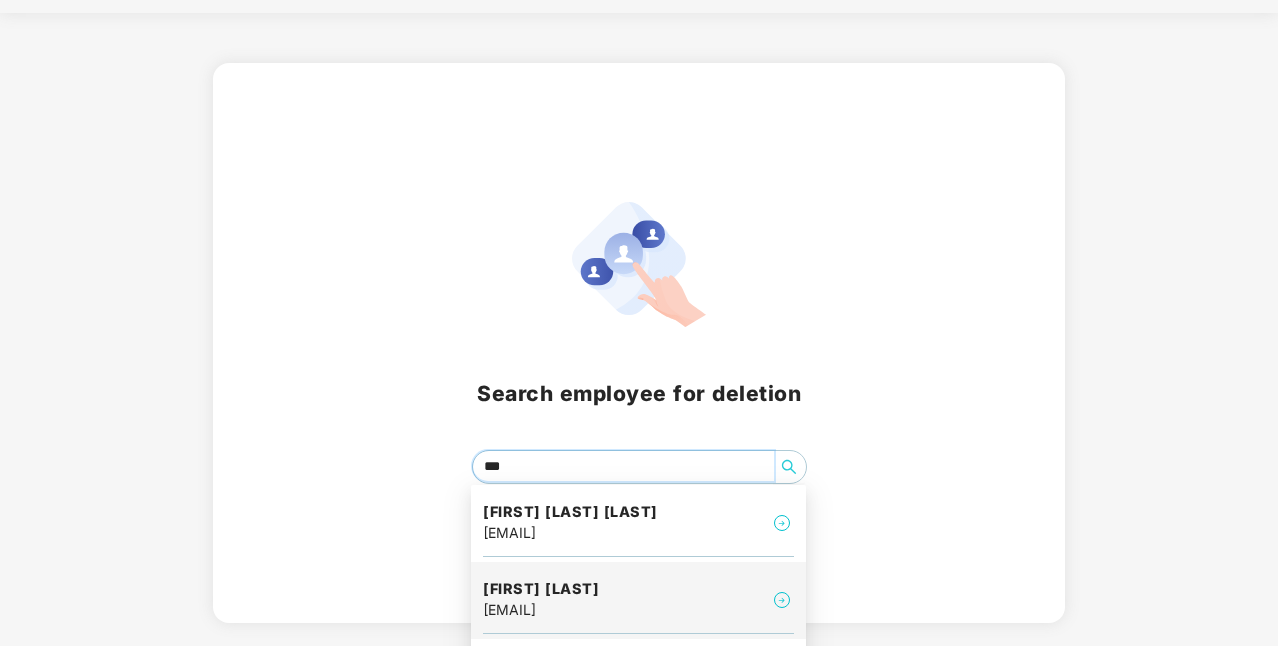 scroll, scrollTop: 68, scrollLeft: 0, axis: vertical 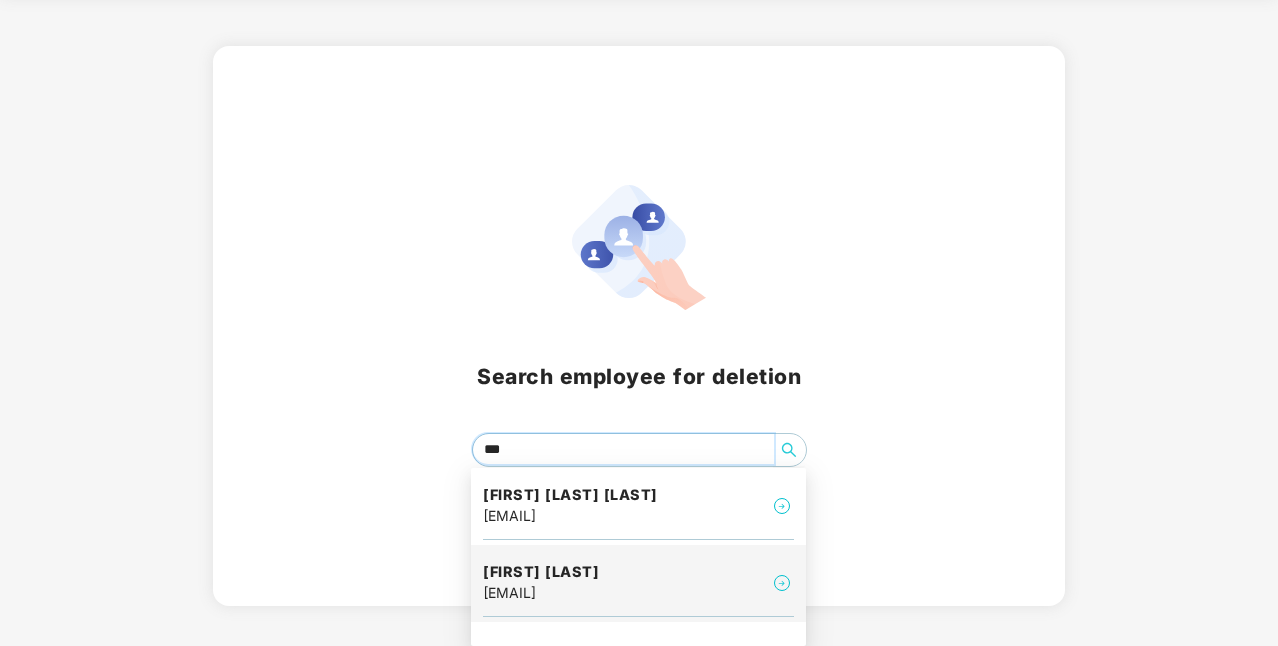 click on "[FIRST] [LAST] [EMAIL]" at bounding box center [541, 583] 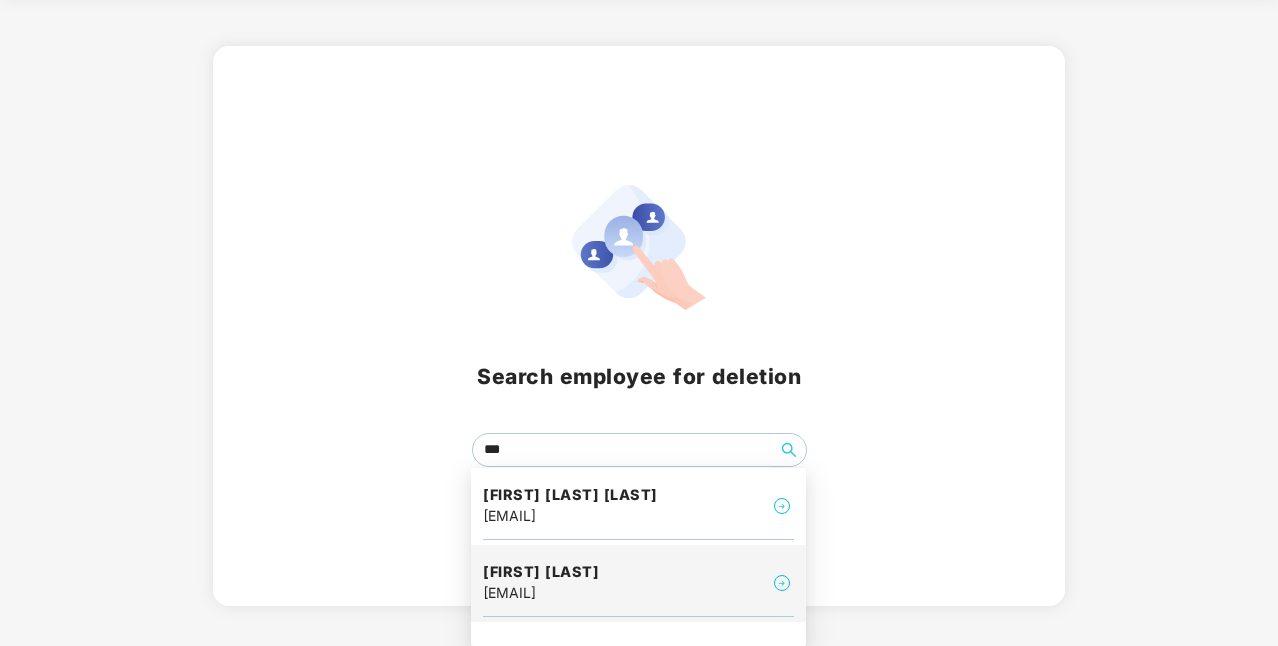 scroll, scrollTop: 0, scrollLeft: 0, axis: both 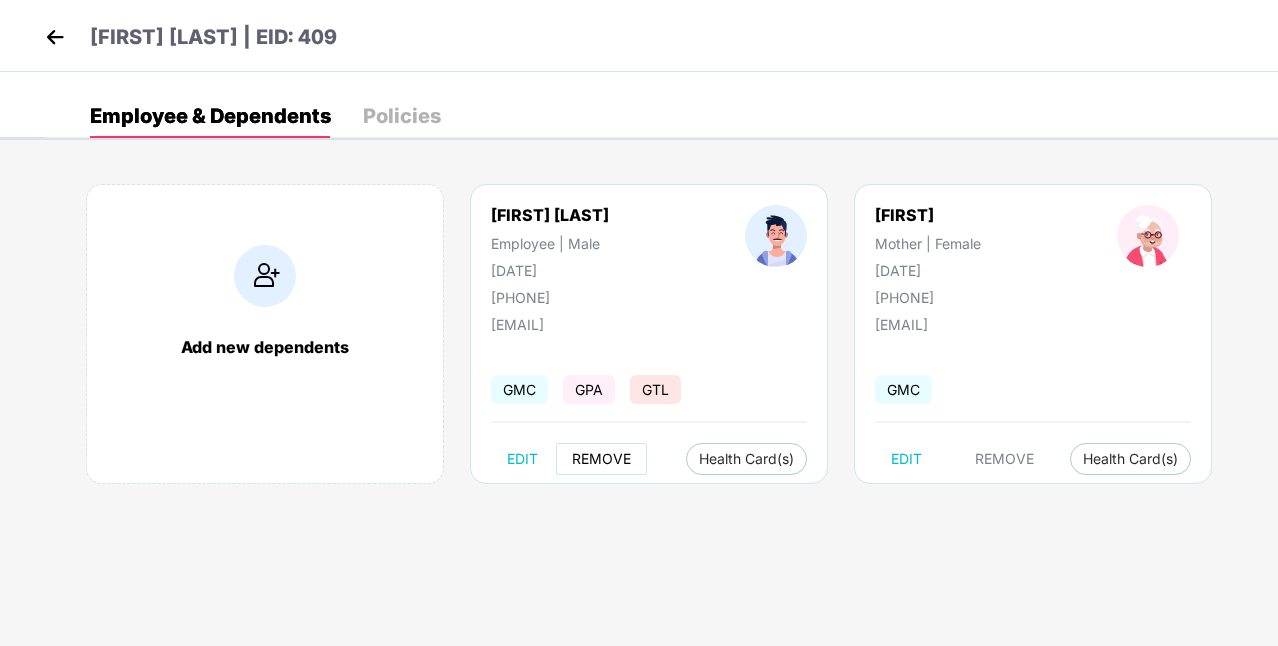 click on "REMOVE" at bounding box center [601, 459] 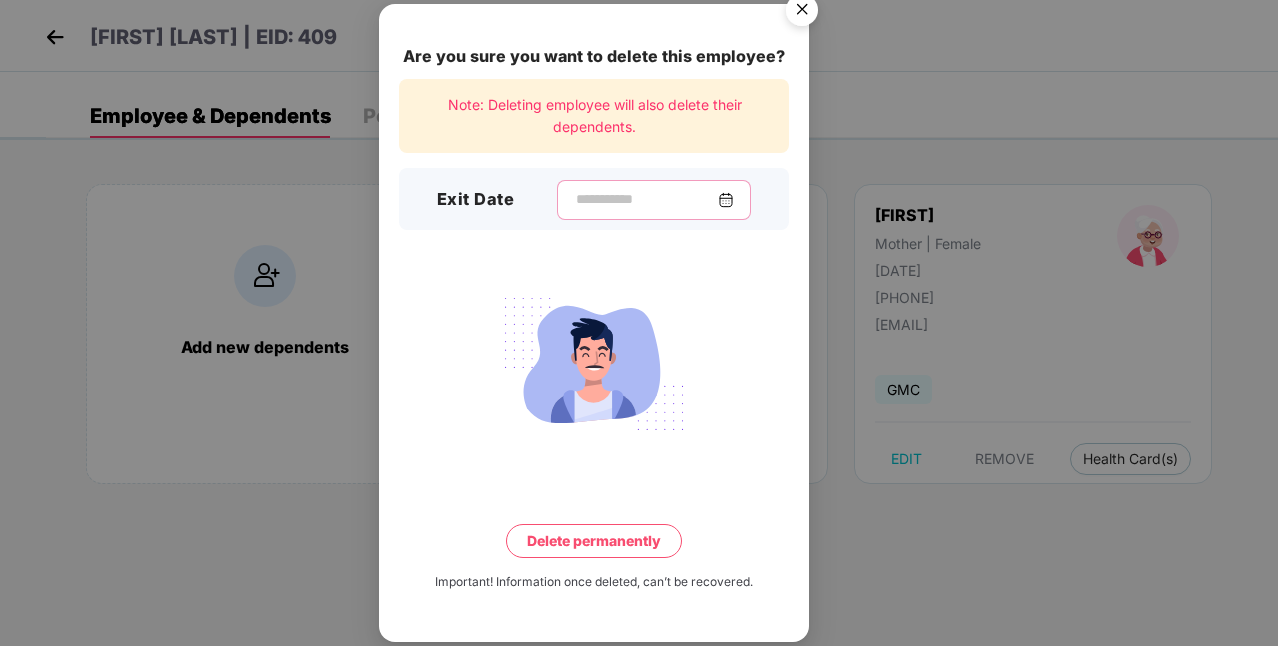 click at bounding box center (646, 199) 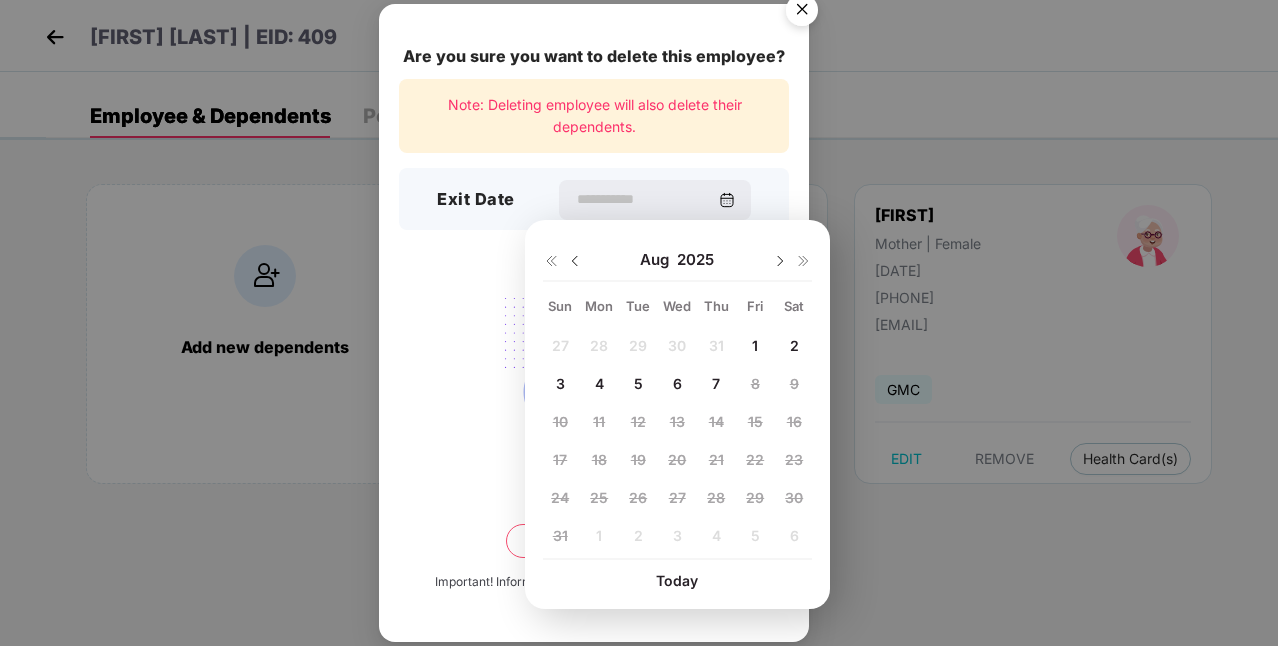 click on "7" at bounding box center (716, 383) 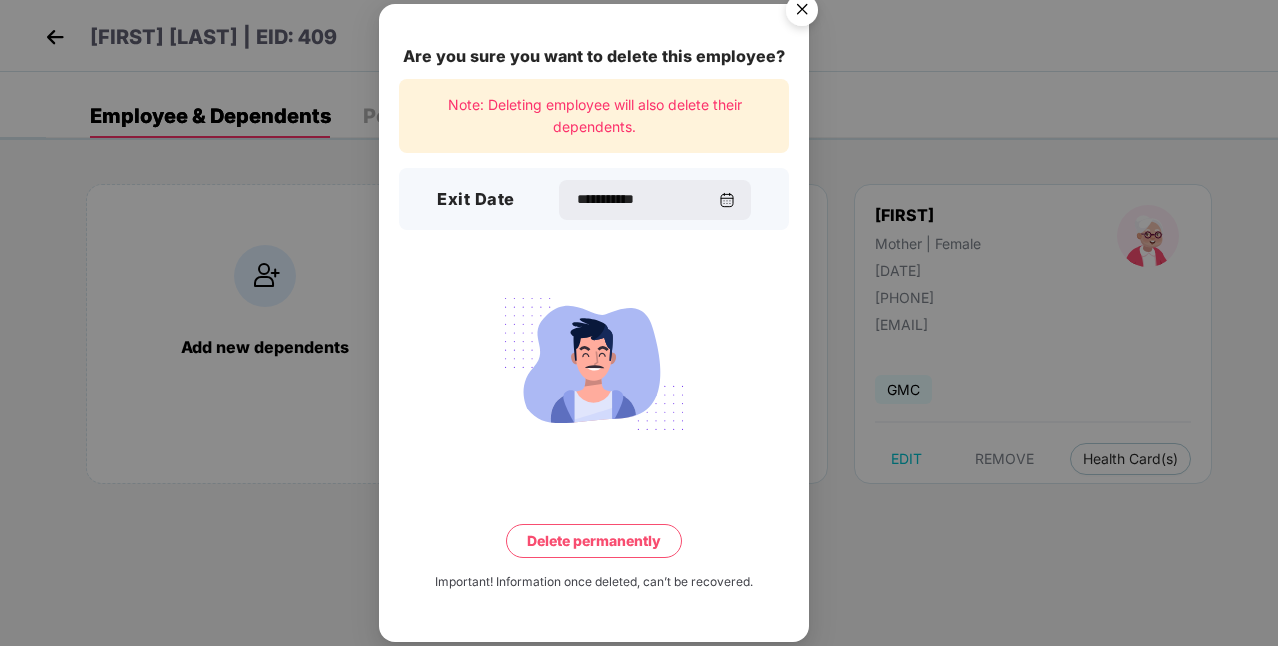 click on "Delete permanently" at bounding box center [594, 541] 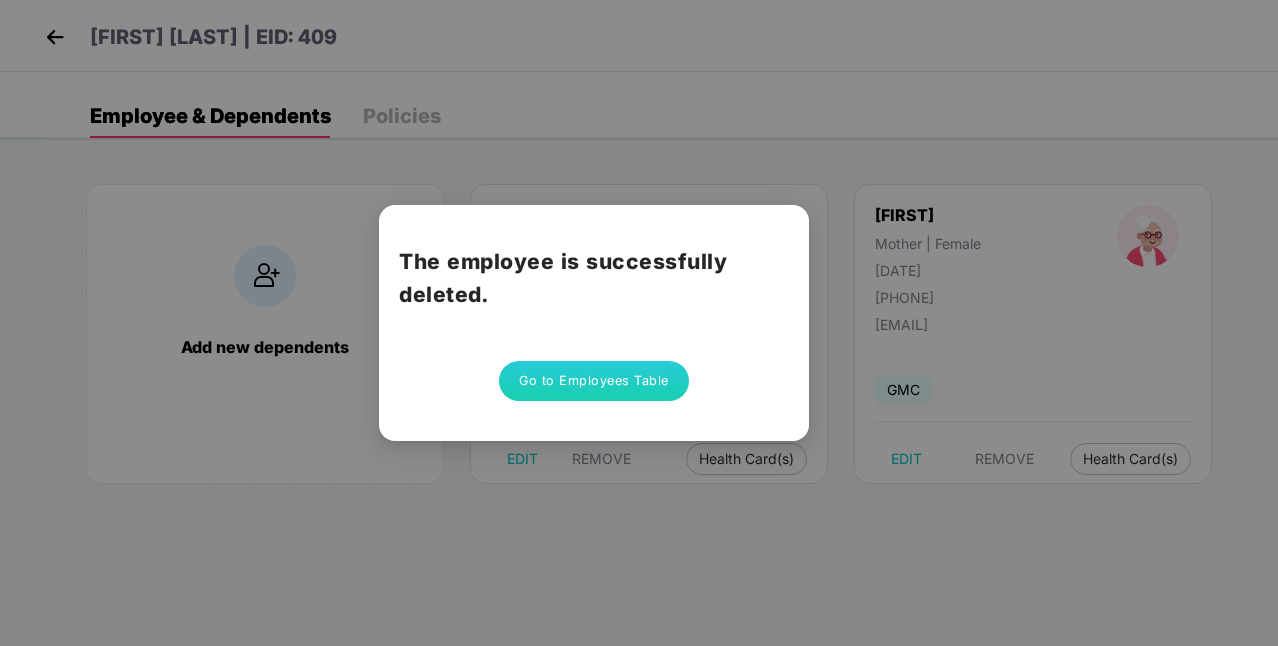click on "Go to Employees Table" at bounding box center [594, 381] 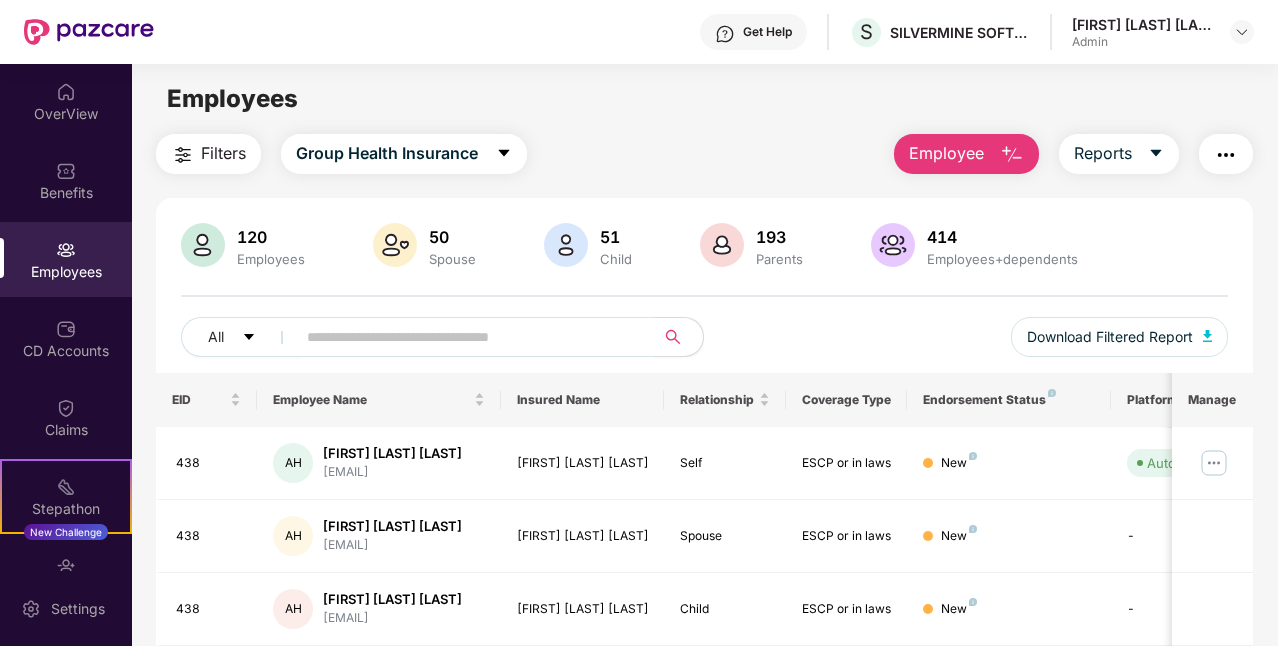 click on "Employees" at bounding box center (66, 272) 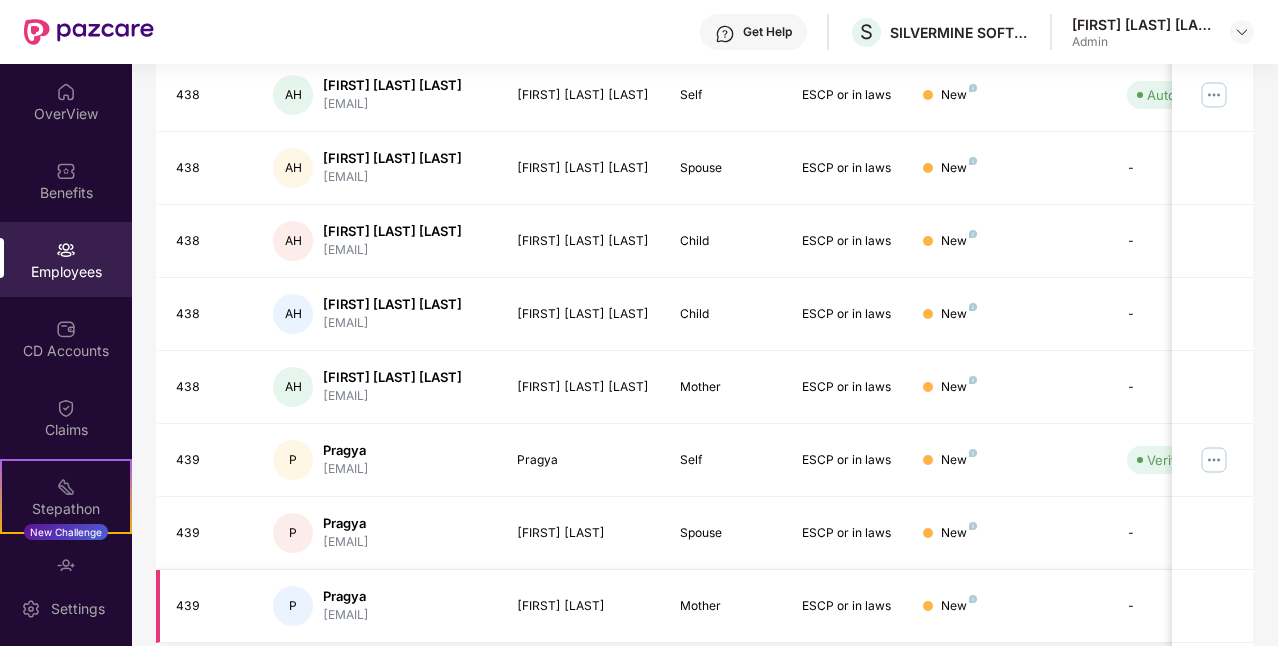 scroll, scrollTop: 278, scrollLeft: 0, axis: vertical 